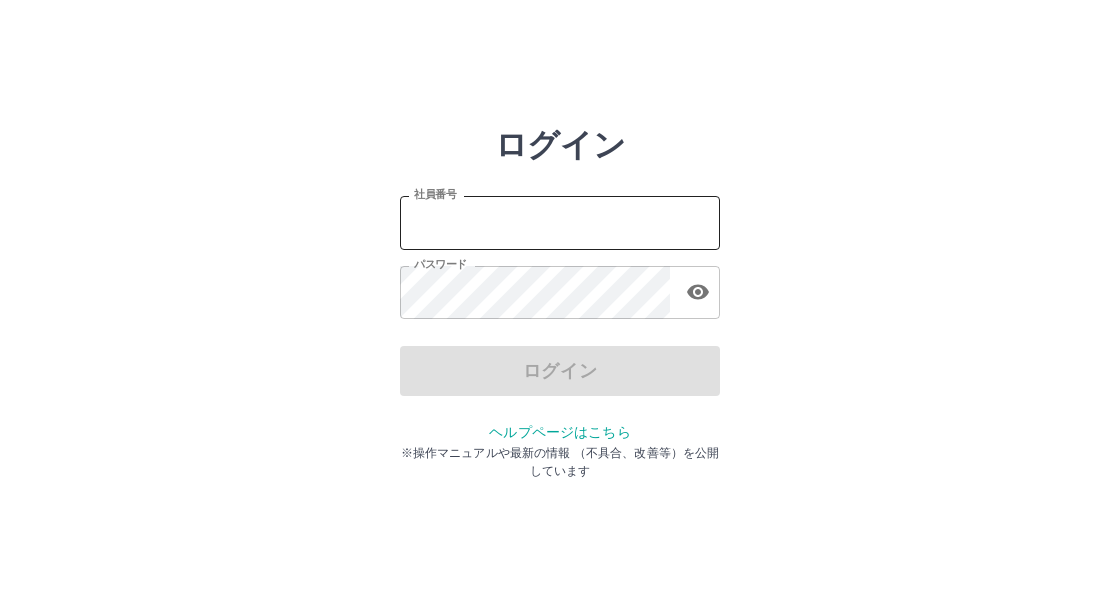 scroll, scrollTop: 0, scrollLeft: 0, axis: both 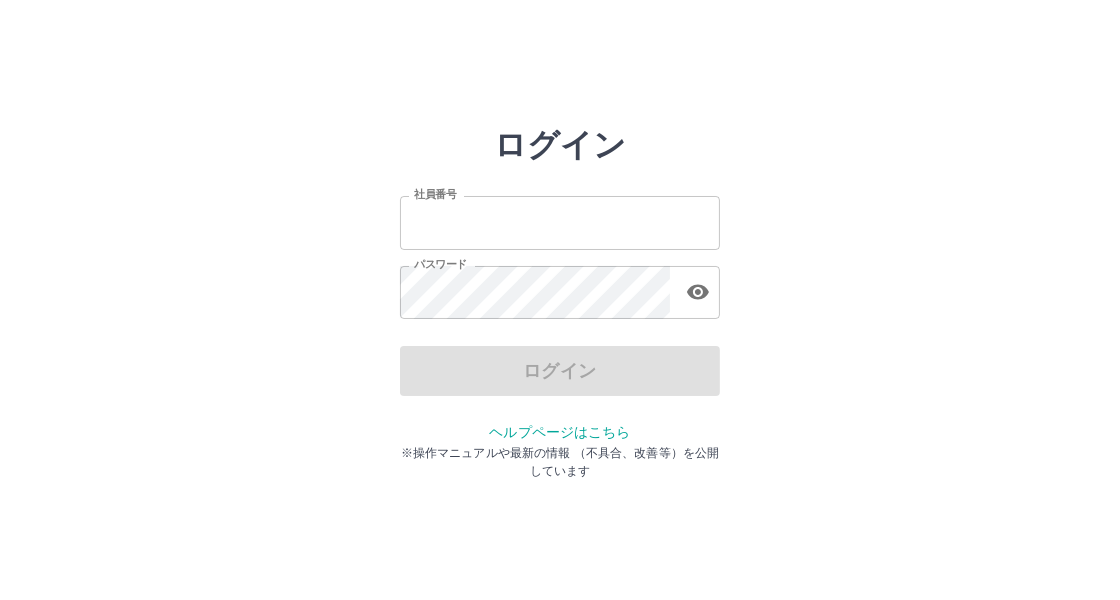 type on "*******" 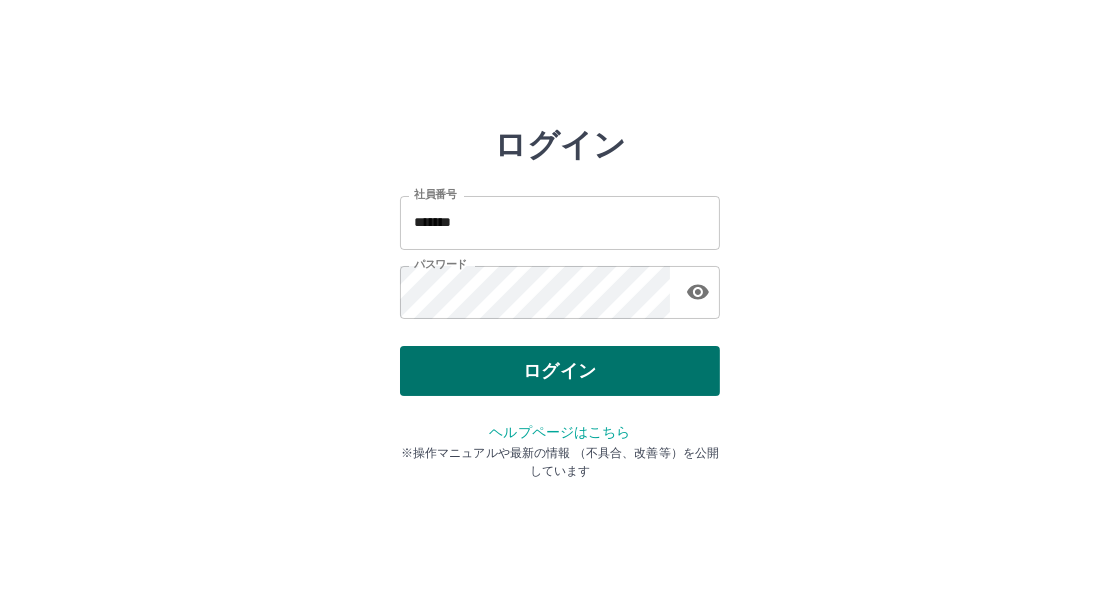 click on "ログイン" at bounding box center (560, 371) 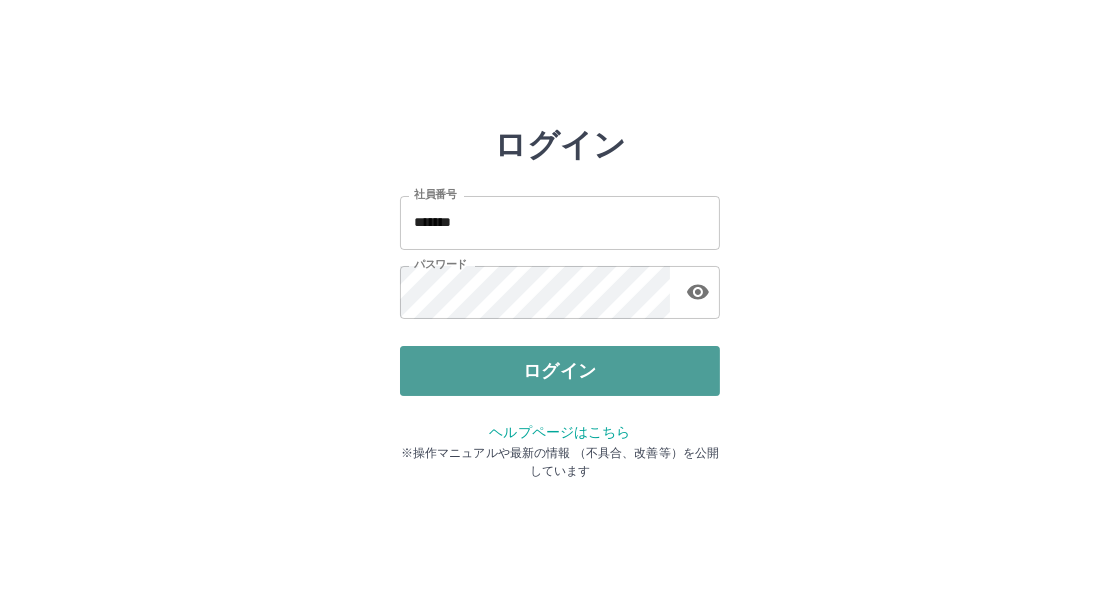 click on "ログイン" at bounding box center [560, 371] 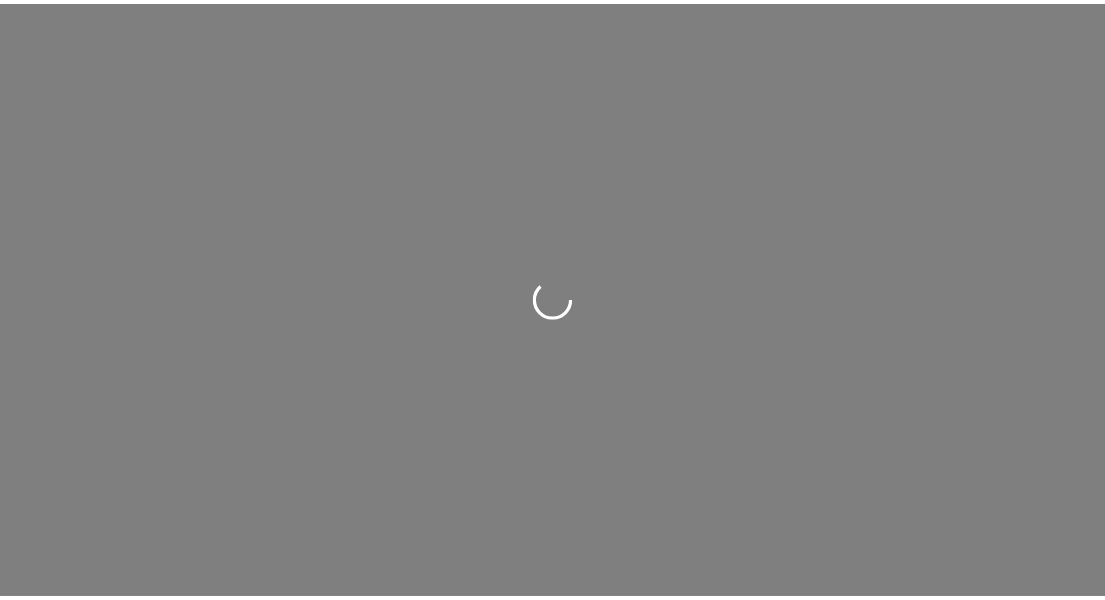 scroll, scrollTop: 0, scrollLeft: 0, axis: both 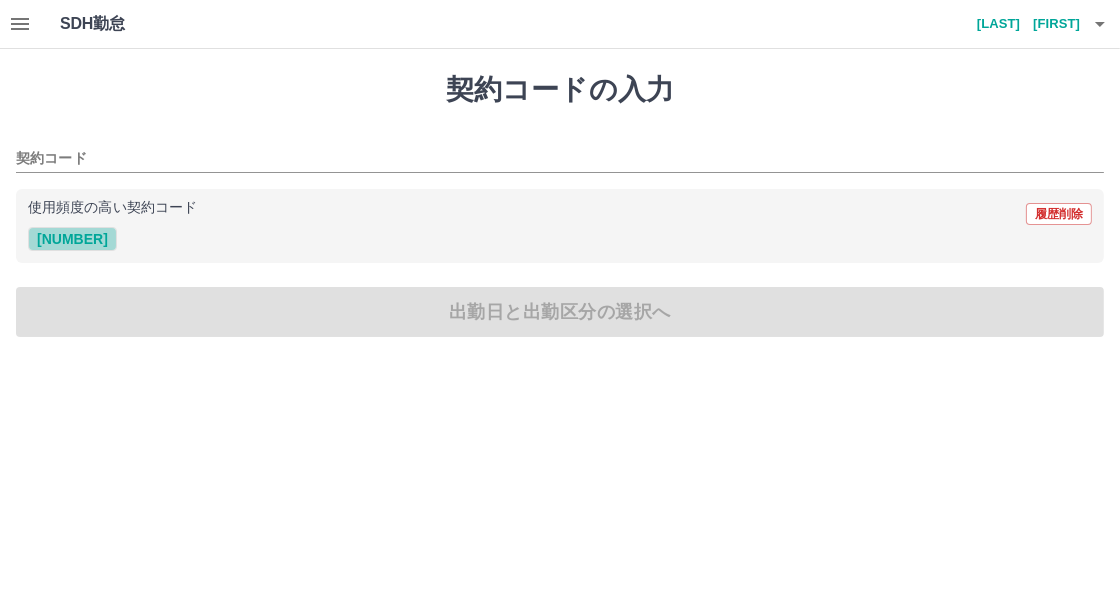 click on "[NUMBER]" at bounding box center (72, 239) 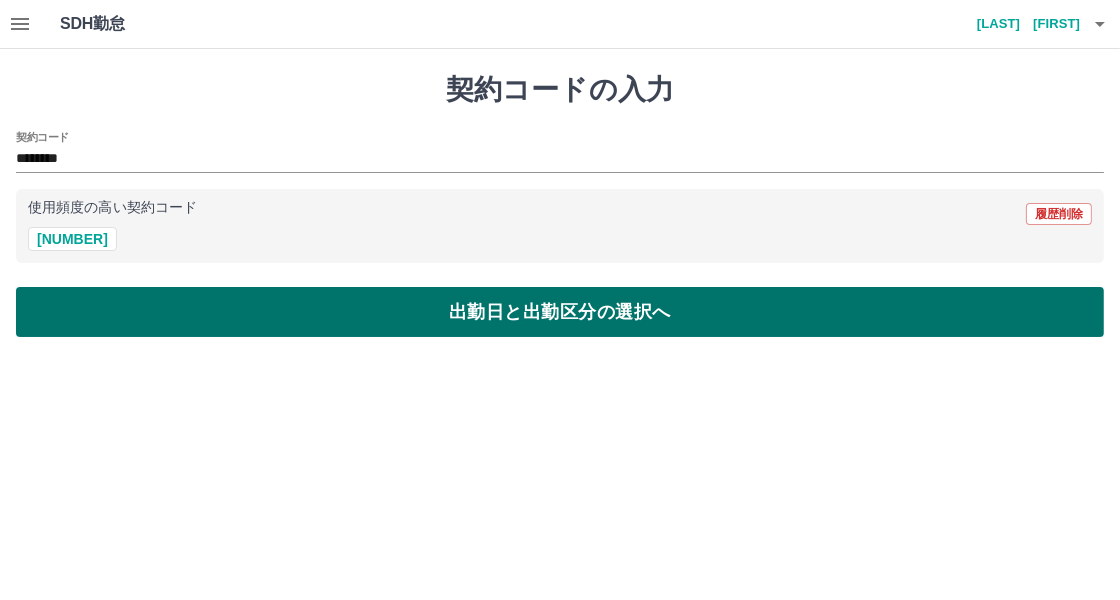 click on "出勤日と出勤区分の選択へ" at bounding box center [560, 312] 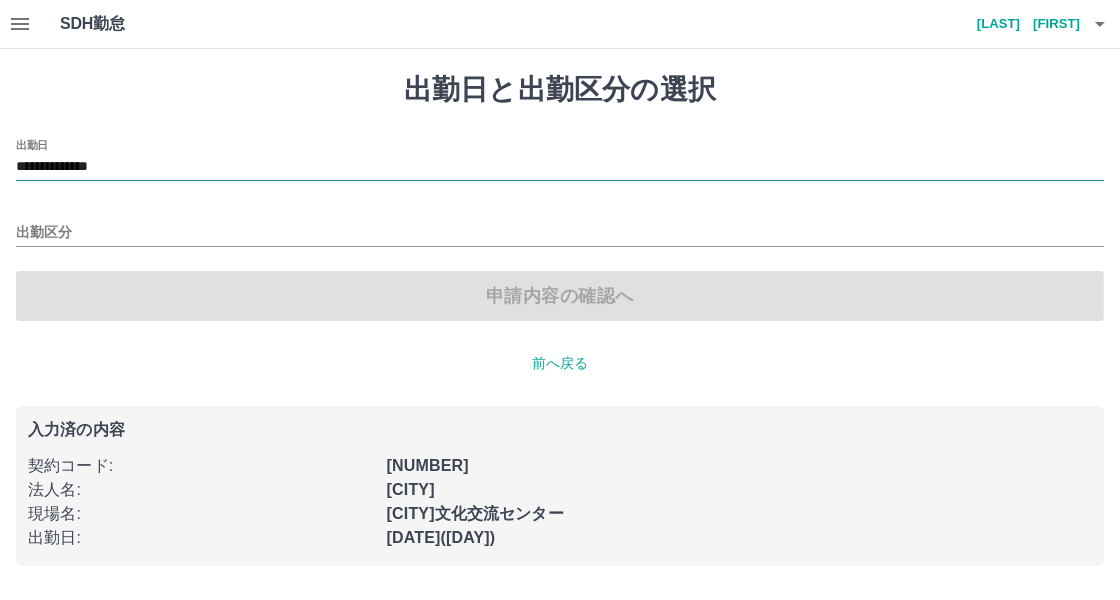 click on "**********" at bounding box center (560, 167) 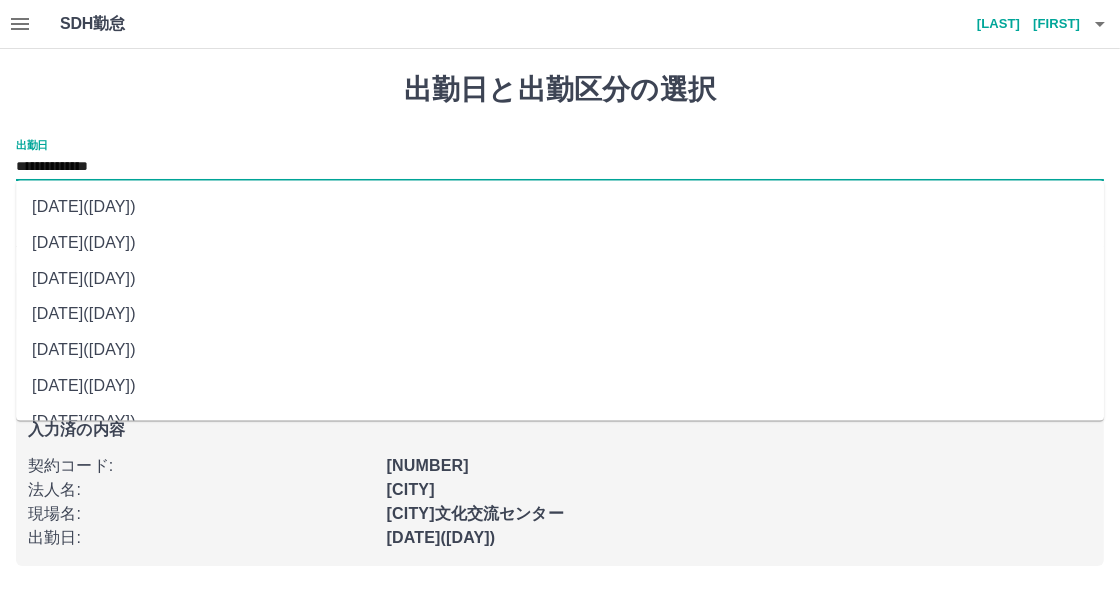 click on "[DATE]([DAY])" at bounding box center (560, 279) 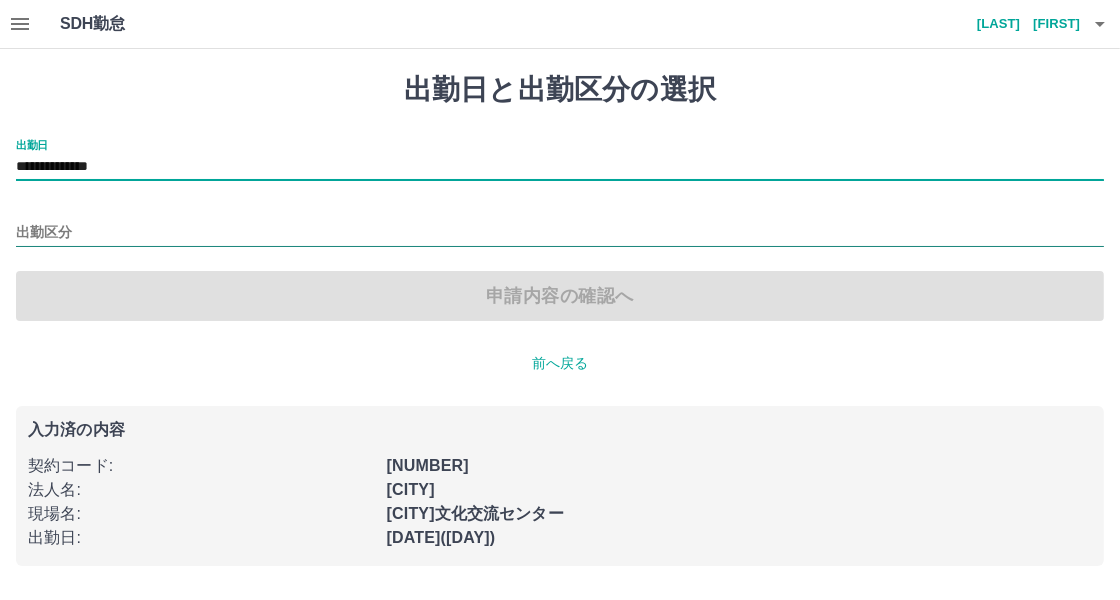 click on "出勤区分" at bounding box center [560, 233] 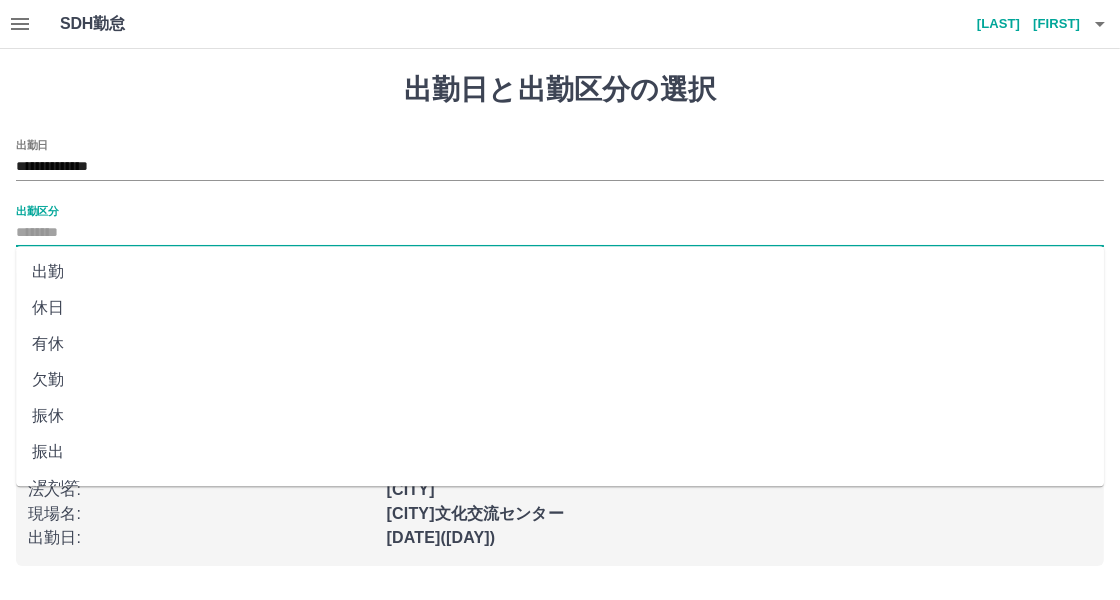 click on "出勤" at bounding box center [560, 272] 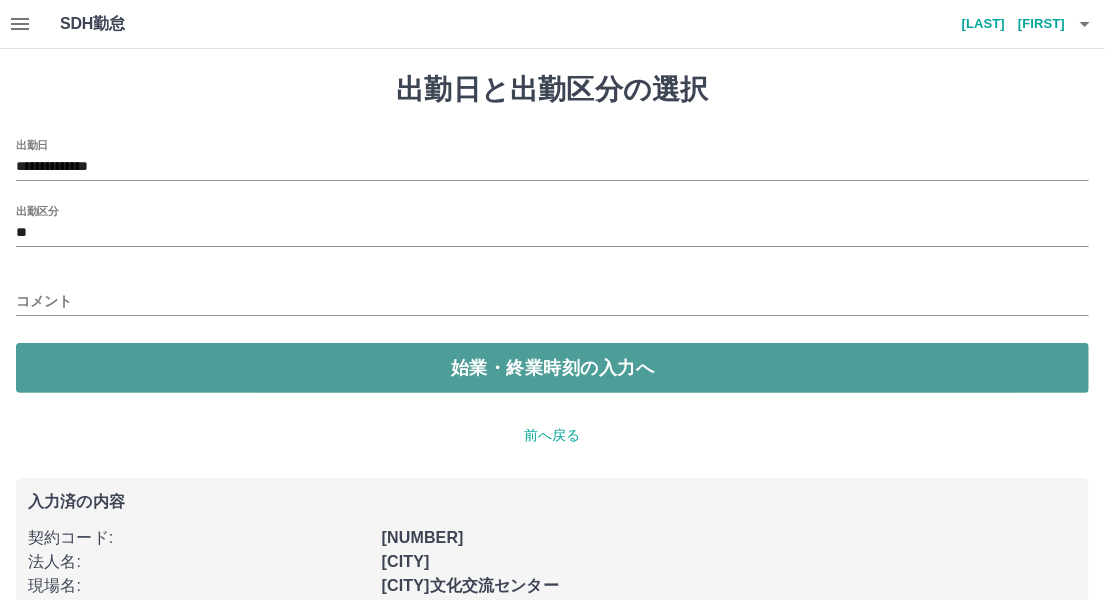 click on "始業・終業時刻の入力へ" at bounding box center (552, 368) 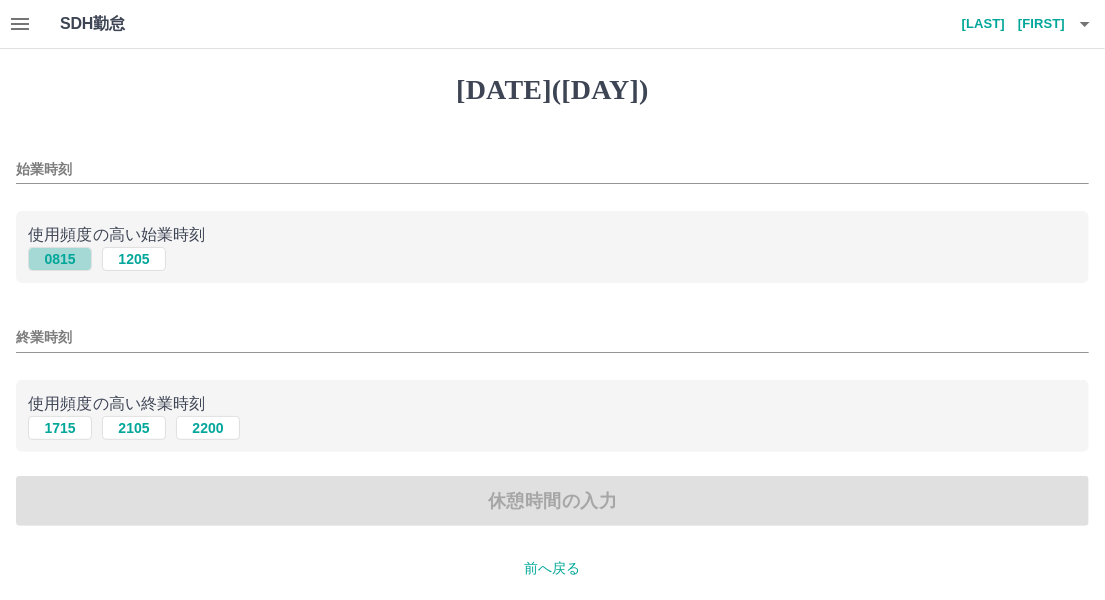 click on "0815" at bounding box center (60, 259) 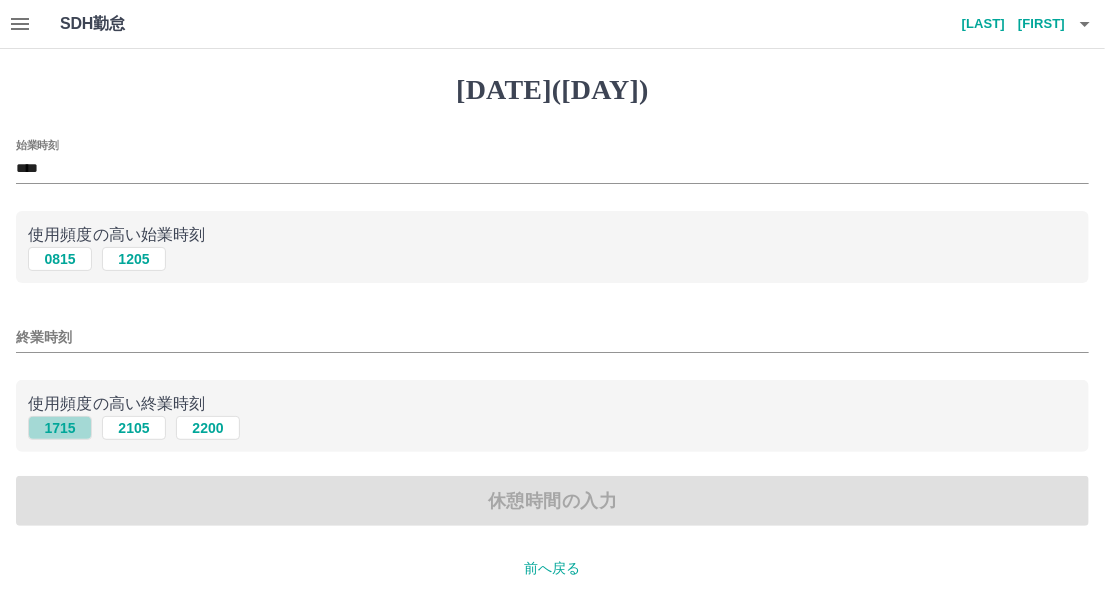 click on "1715" at bounding box center (60, 259) 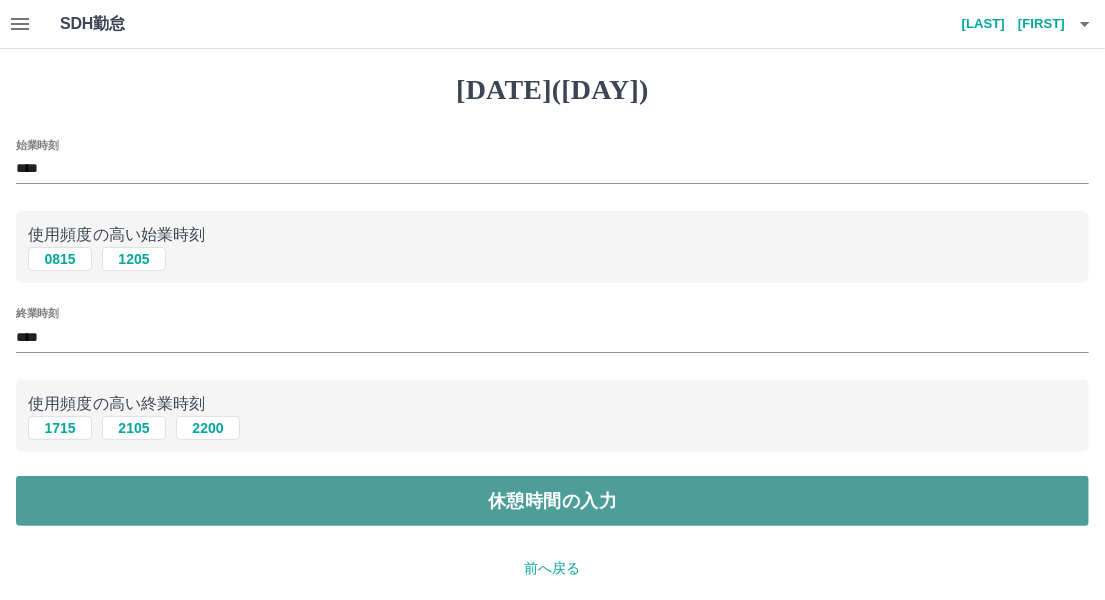 click on "休憩時間の入力" at bounding box center (552, 501) 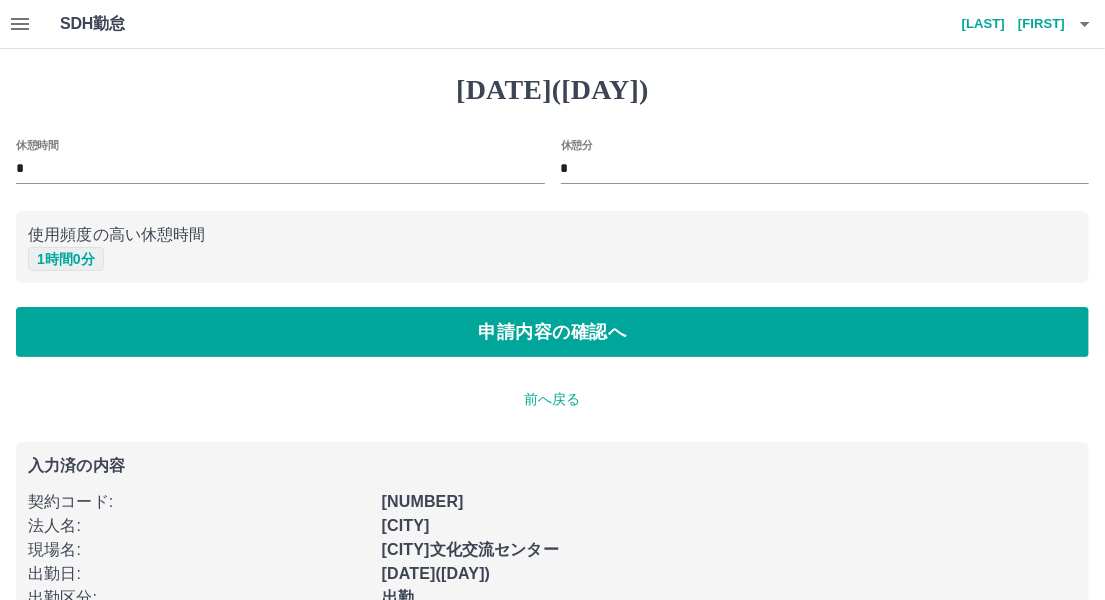 click on "1 時間 0 分" at bounding box center [66, 259] 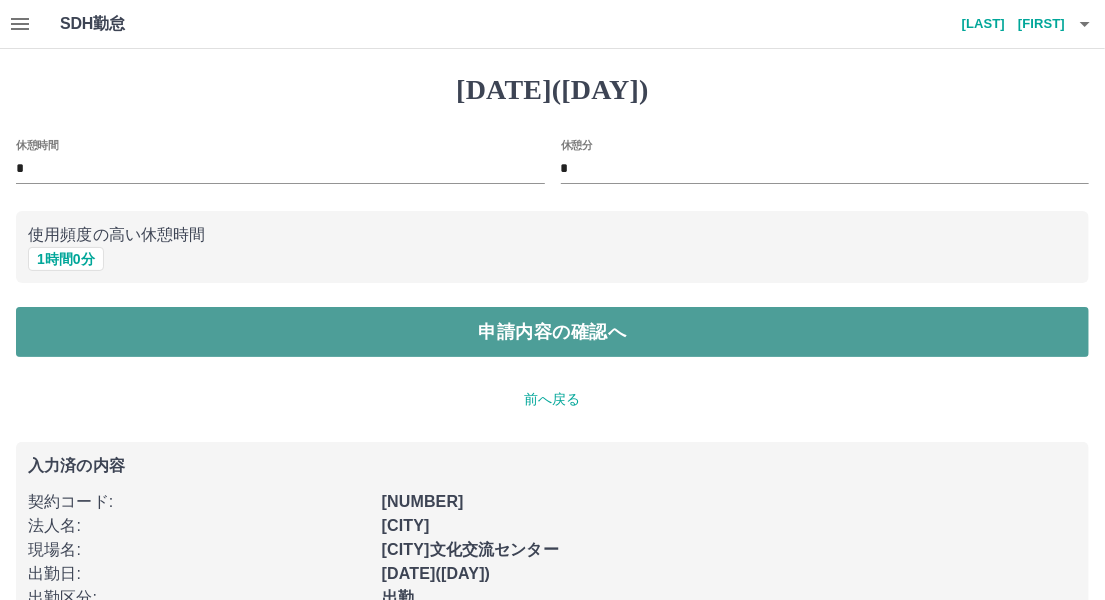 click on "申請内容の確認へ" at bounding box center [552, 332] 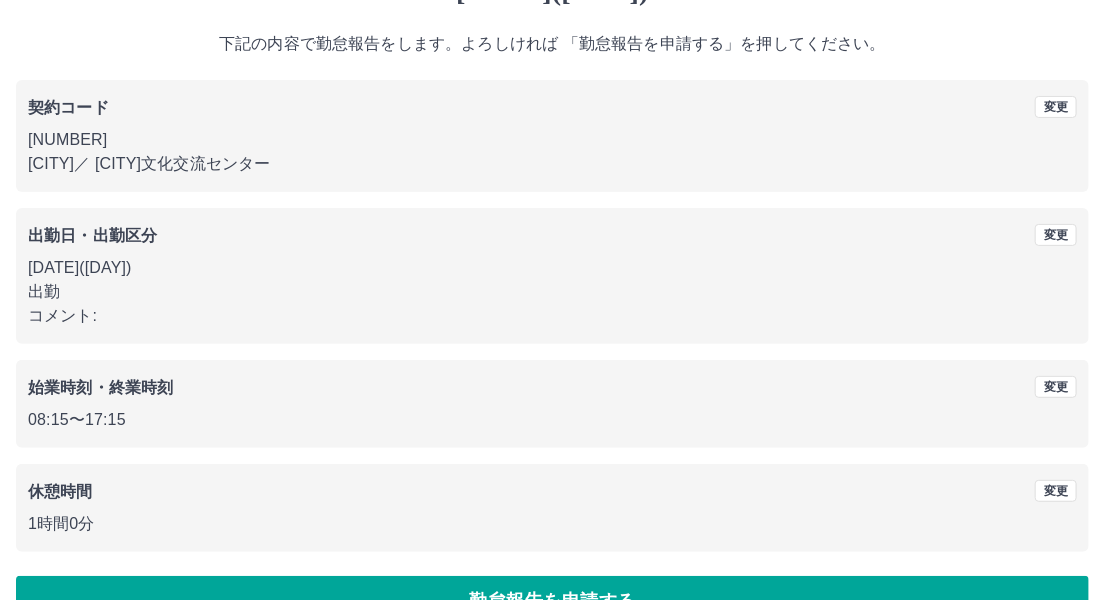scroll, scrollTop: 148, scrollLeft: 0, axis: vertical 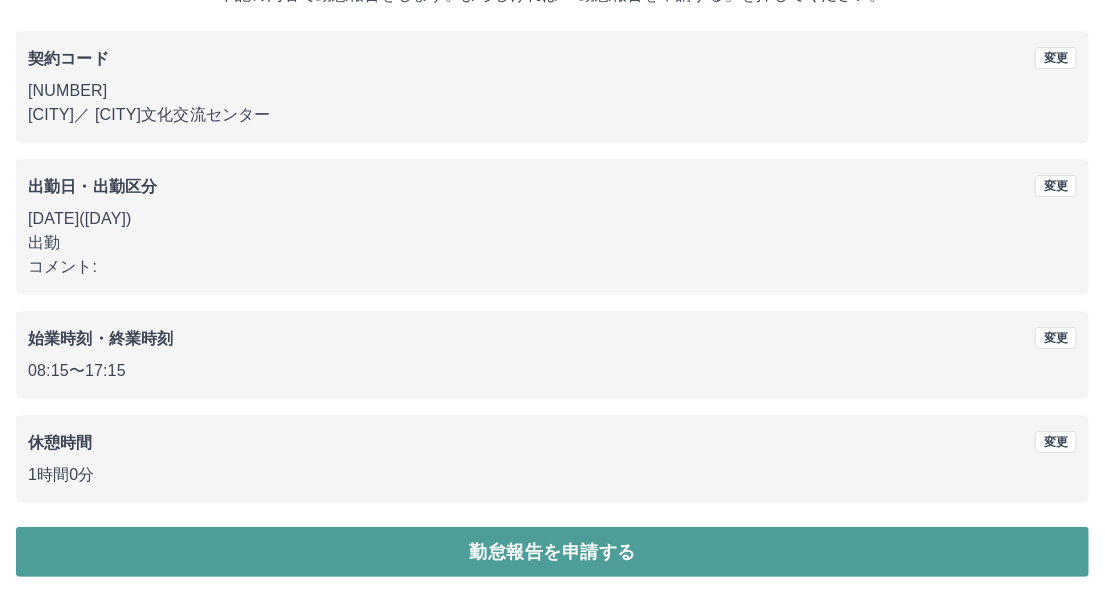 click on "勤怠報告を申請する" at bounding box center (552, 552) 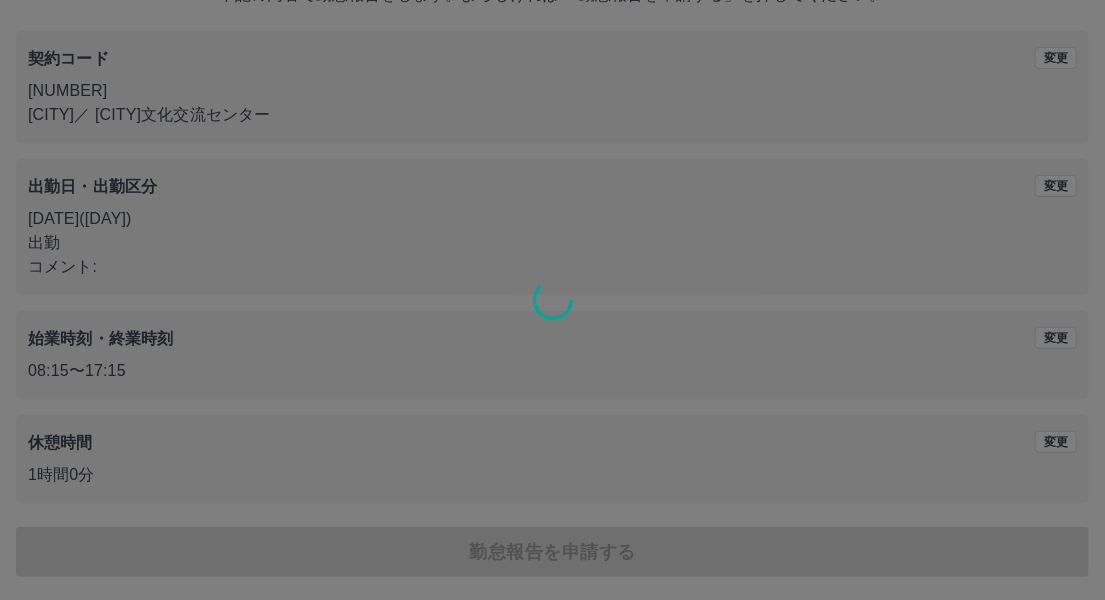 scroll, scrollTop: 0, scrollLeft: 0, axis: both 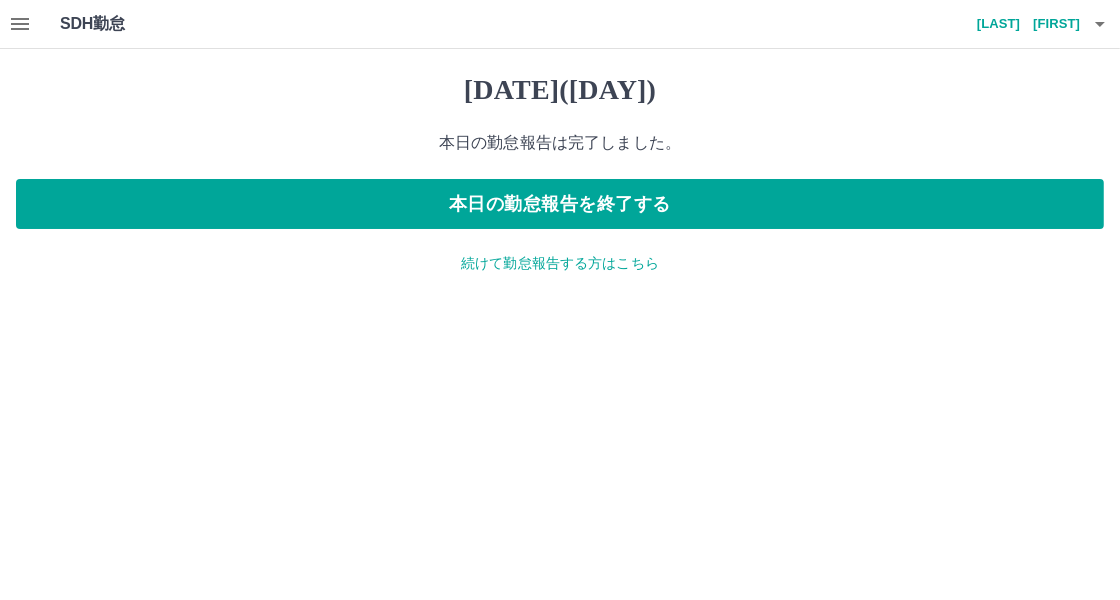 click on "続けて勤怠報告する方はこちら" at bounding box center [560, 263] 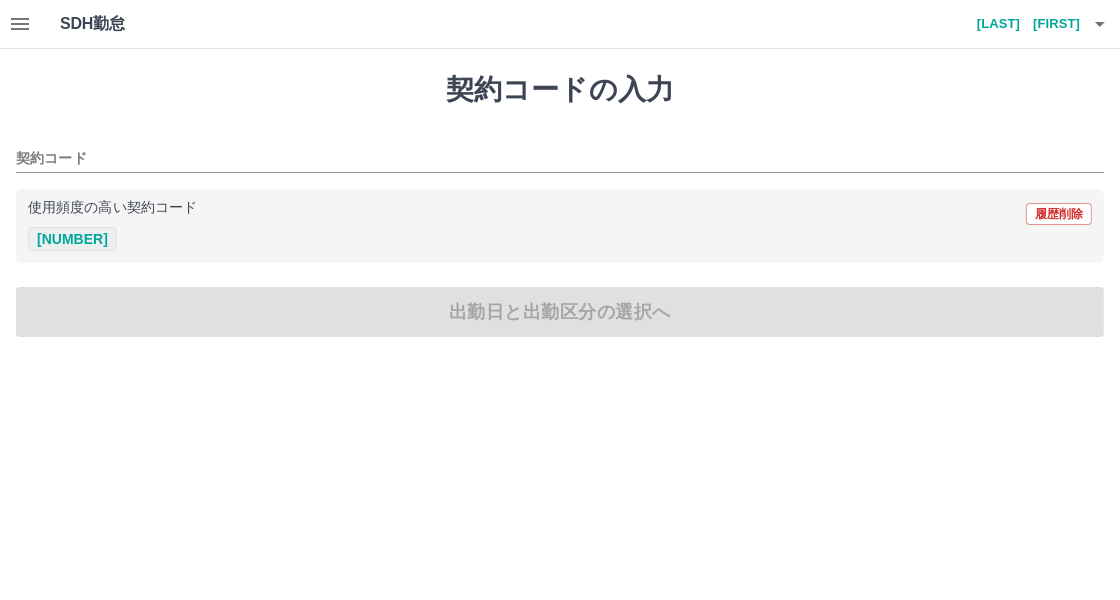 click on "[NUMBER]" at bounding box center [72, 239] 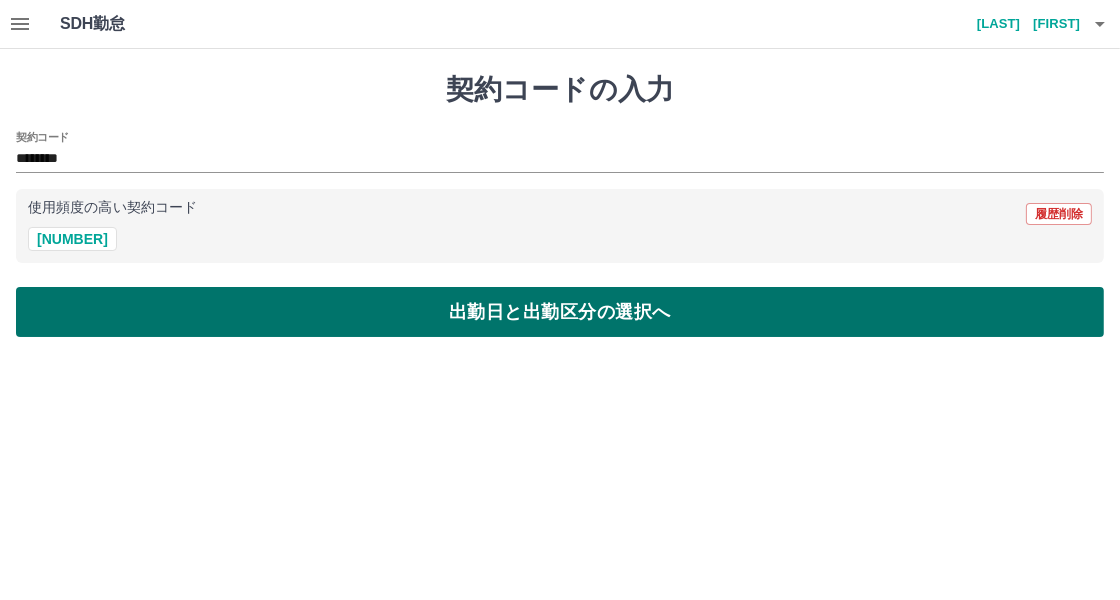 click on "出勤日と出勤区分の選択へ" at bounding box center [560, 312] 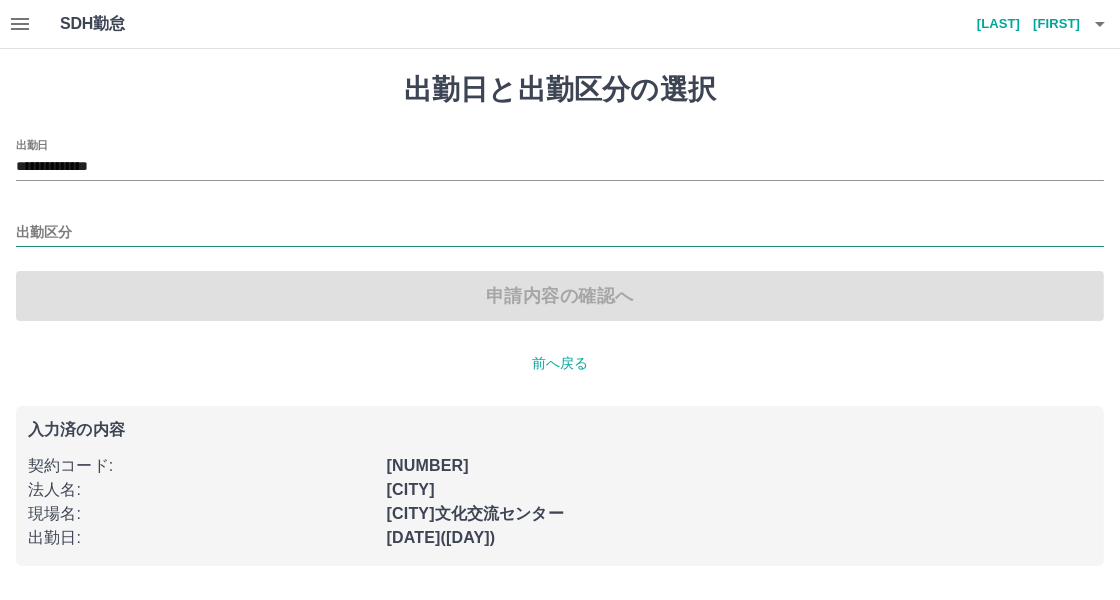 click on "出勤区分" at bounding box center [560, 233] 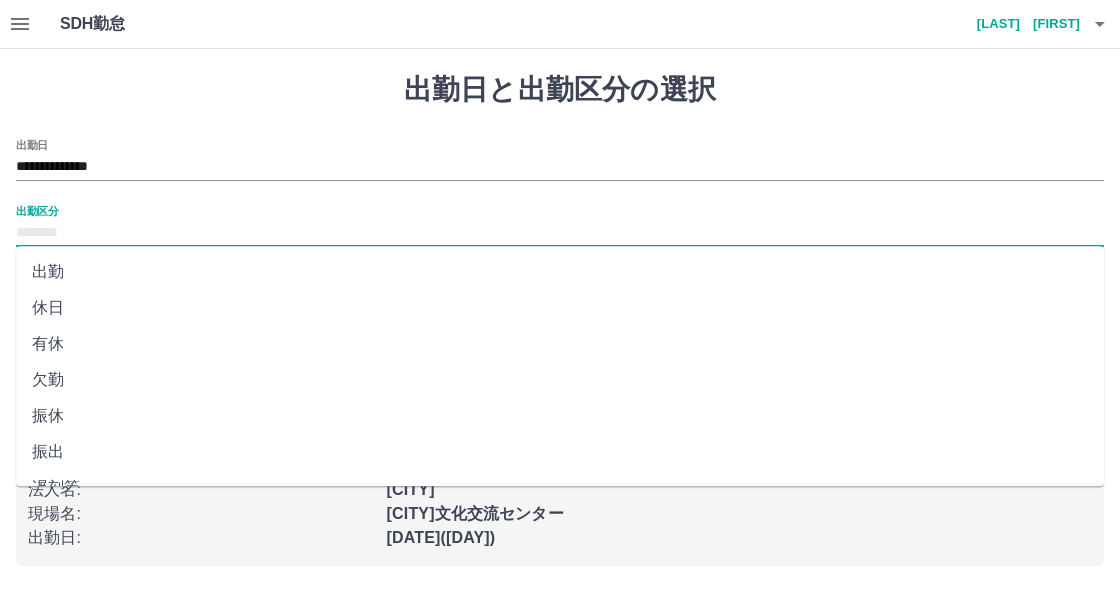 click on "出勤" at bounding box center (560, 272) 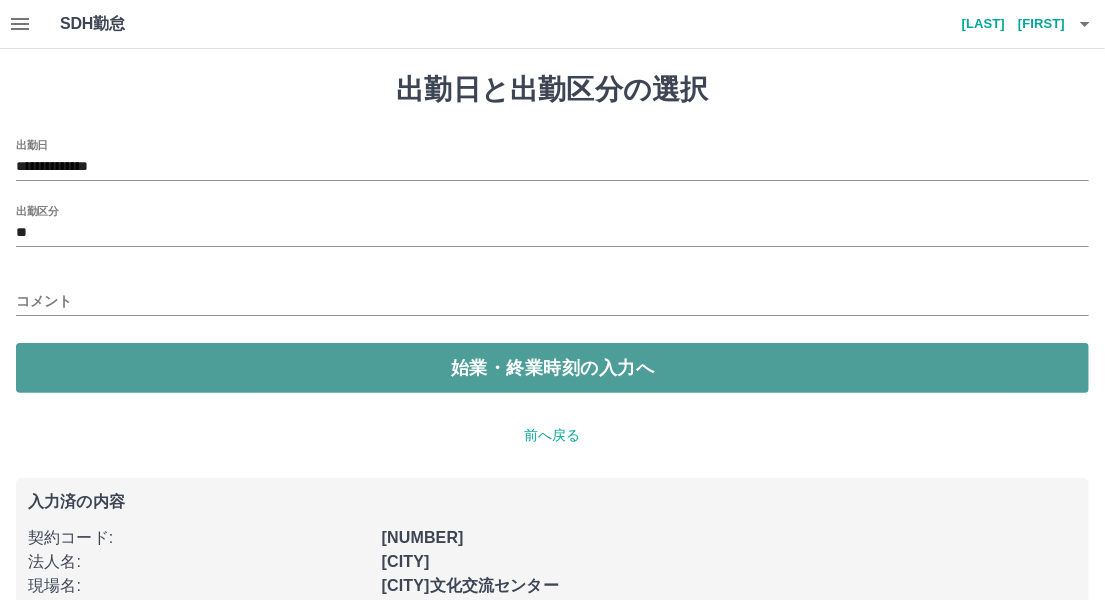 click on "始業・終業時刻の入力へ" at bounding box center [552, 368] 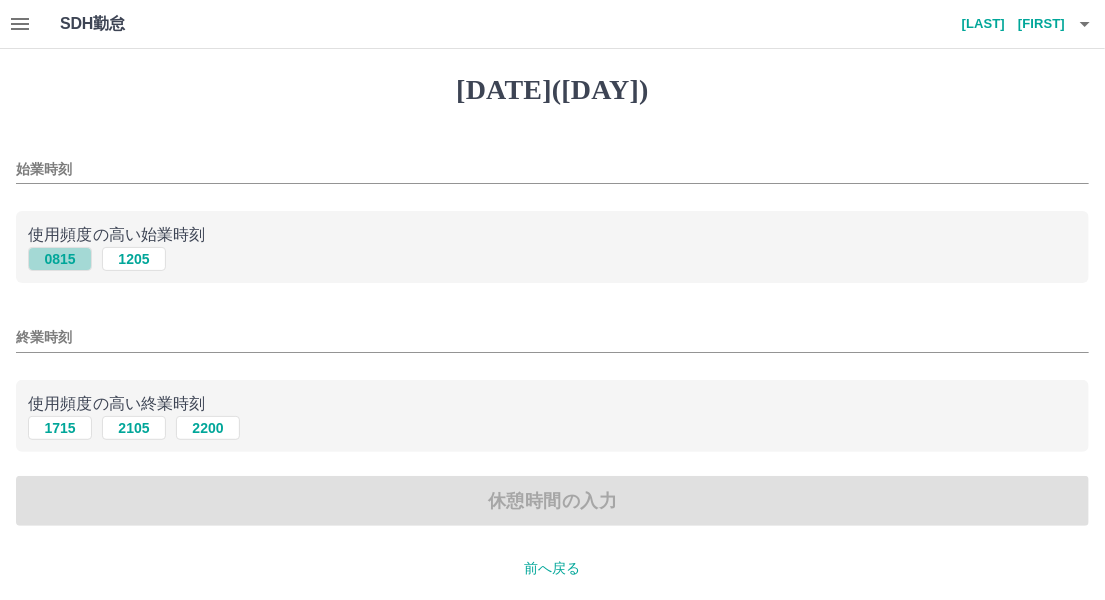 click on "0815" at bounding box center [60, 259] 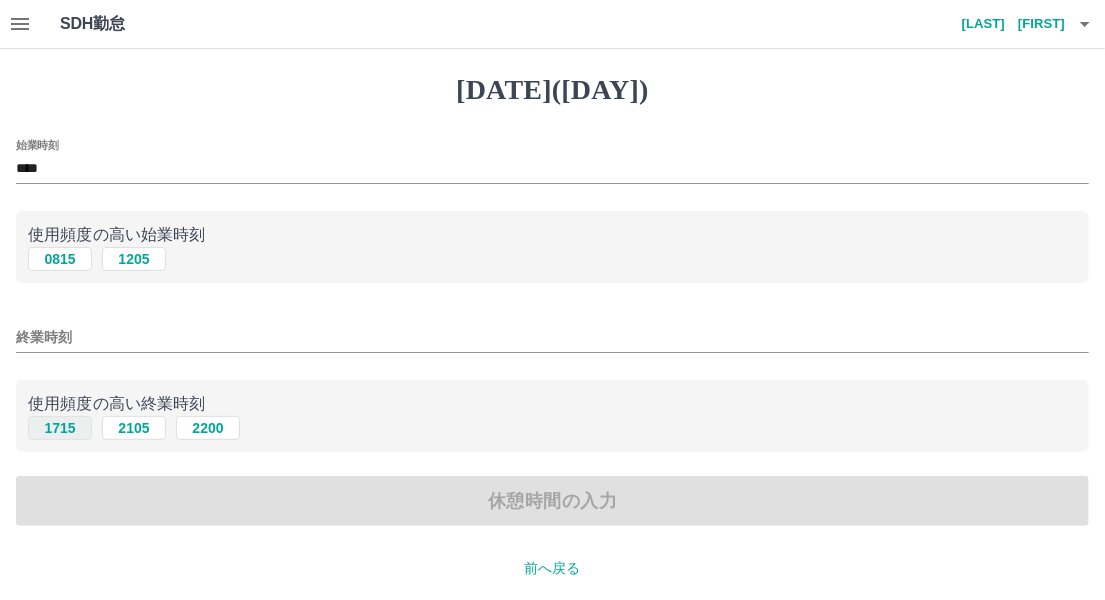 click on "1715" at bounding box center [60, 259] 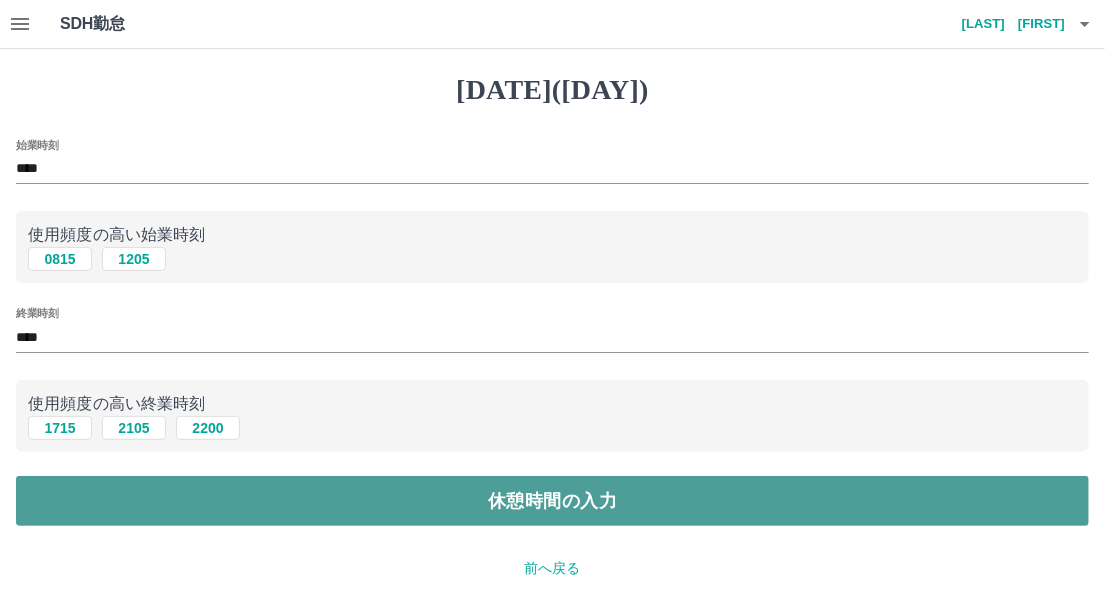 click on "休憩時間の入力" at bounding box center (552, 501) 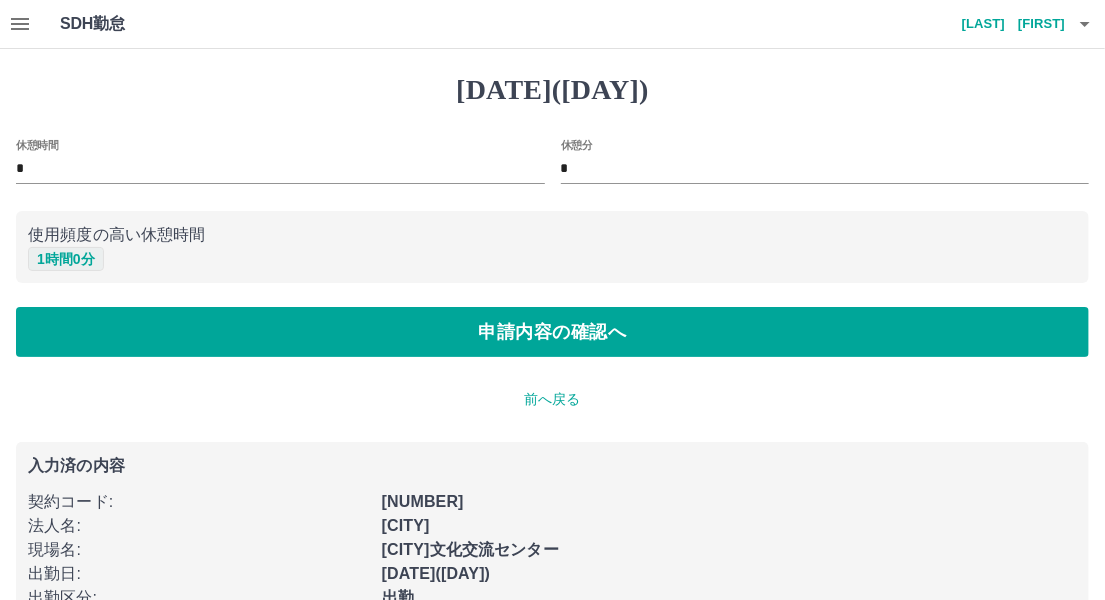 click on "1 時間 0 分" at bounding box center (66, 259) 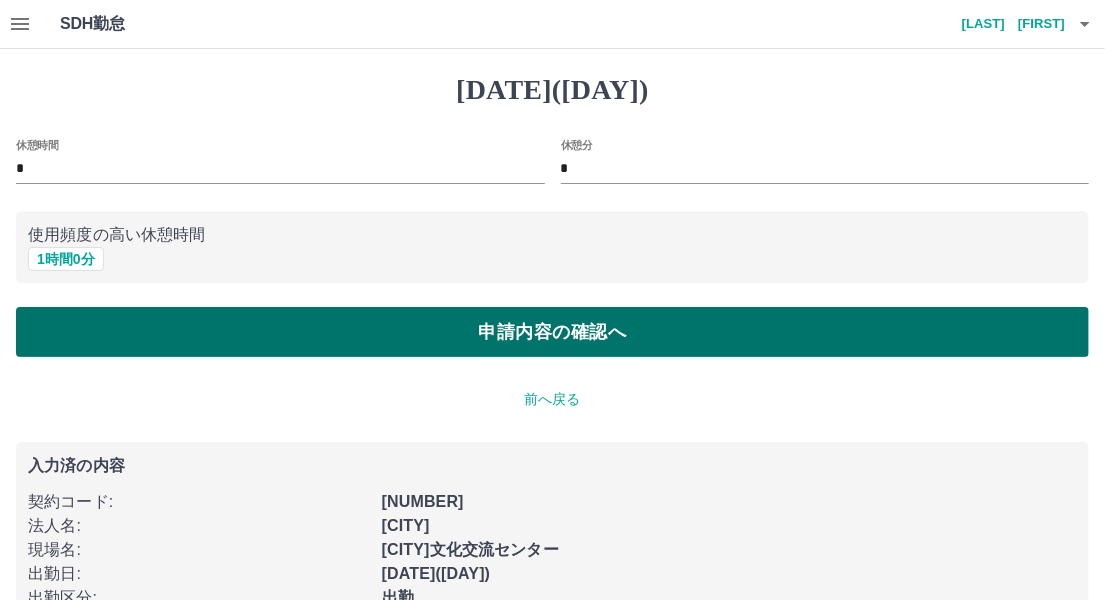 click on "申請内容の確認へ" at bounding box center [552, 332] 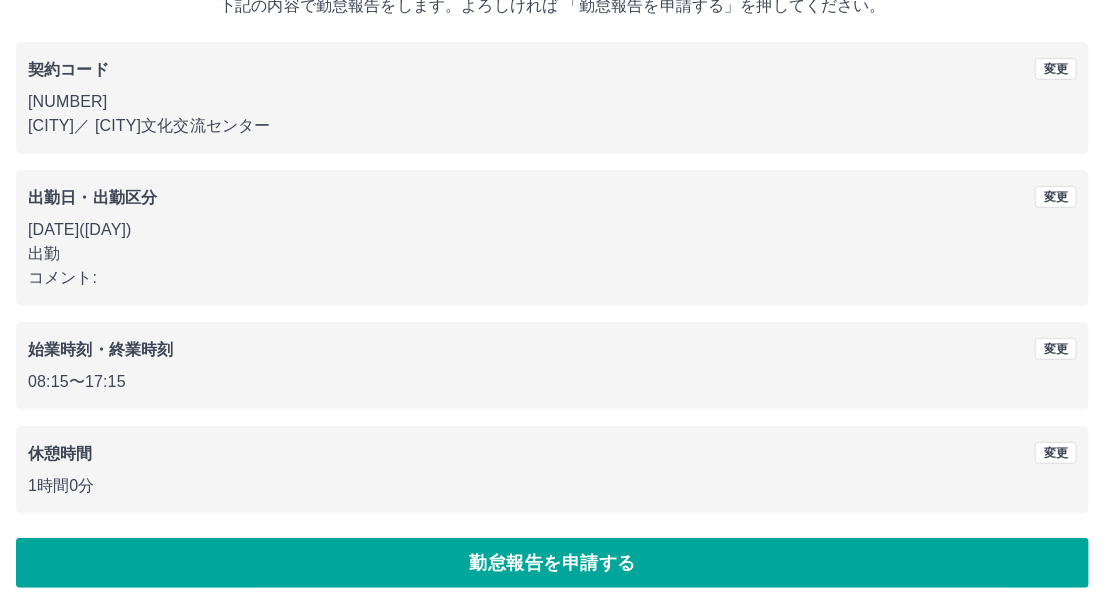scroll, scrollTop: 148, scrollLeft: 0, axis: vertical 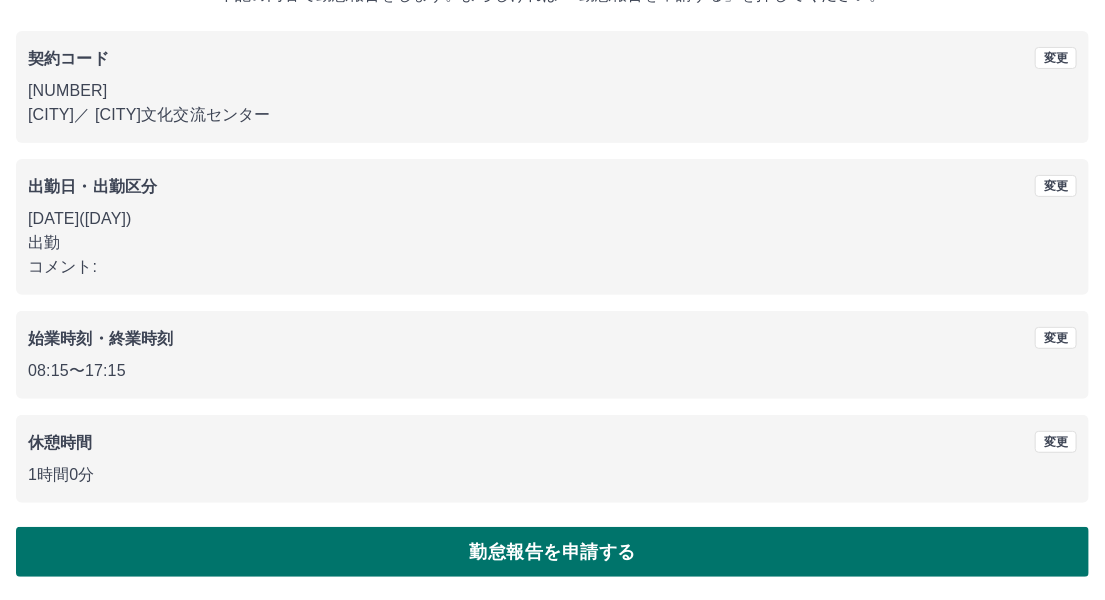 click on "勤怠報告を申請する" at bounding box center (552, 552) 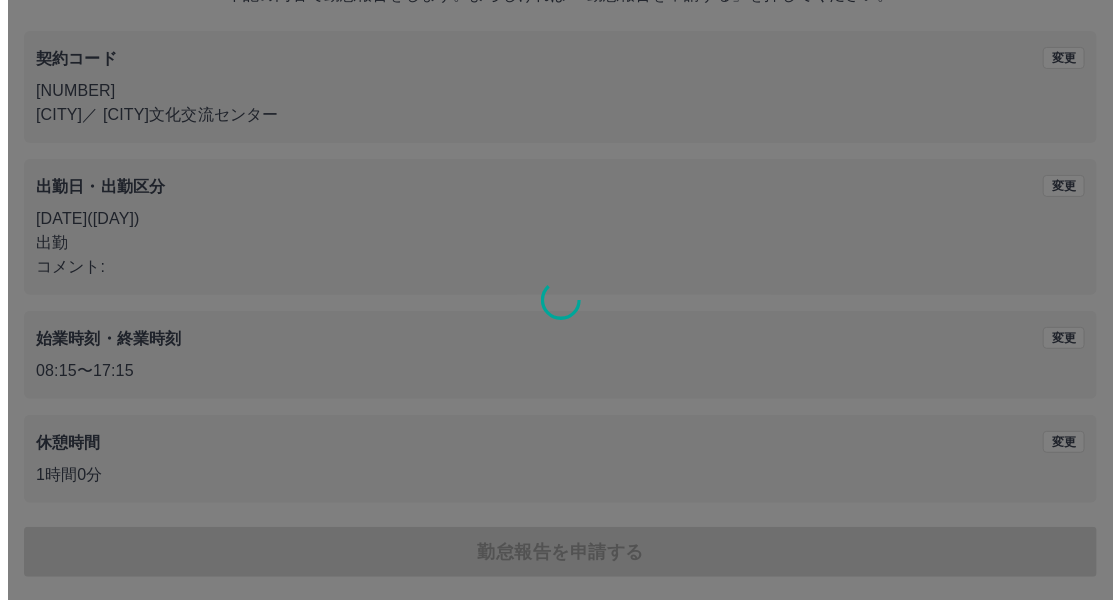 scroll, scrollTop: 0, scrollLeft: 0, axis: both 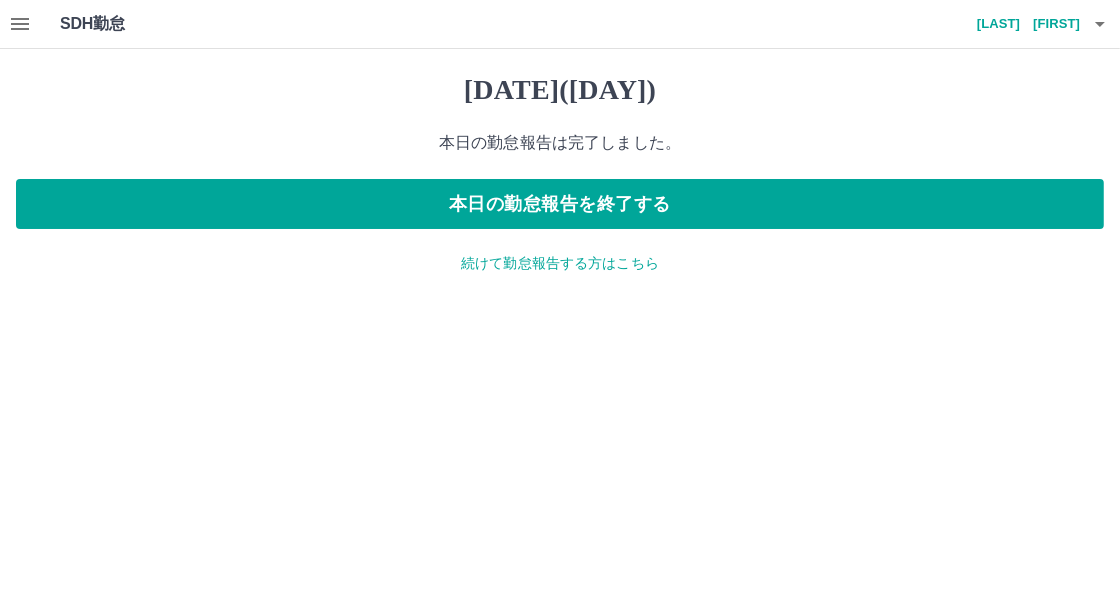 click on "[DATE]([DAY]) 本日の勤怠報告は完了しました。 本日の勤怠報告を終了する 続けて勤怠報告する方はこちら" at bounding box center (560, 173) 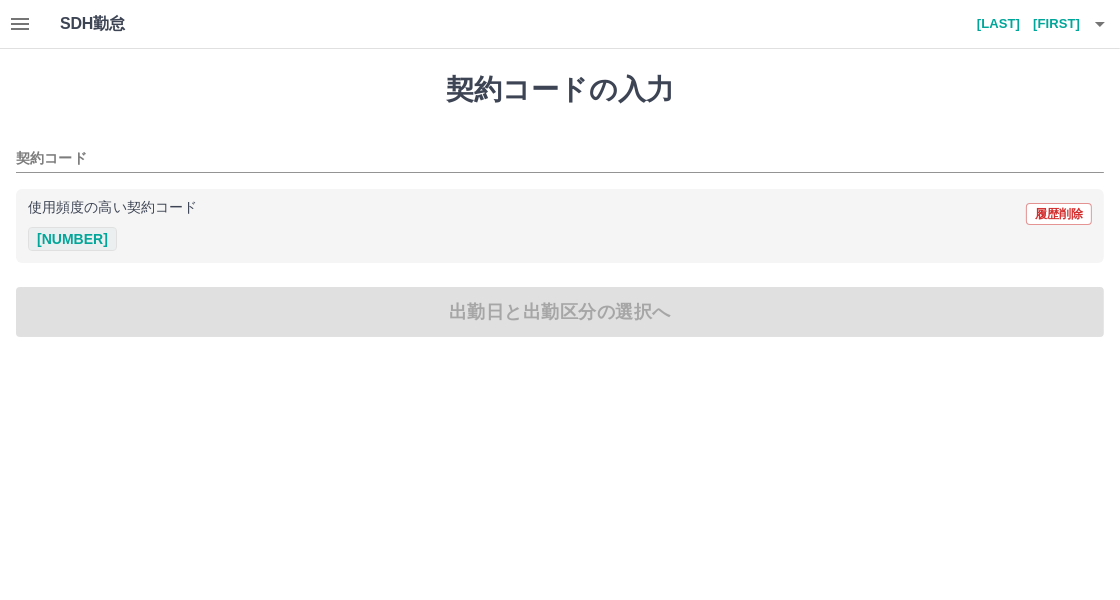 click on "[NUMBER]" at bounding box center (72, 239) 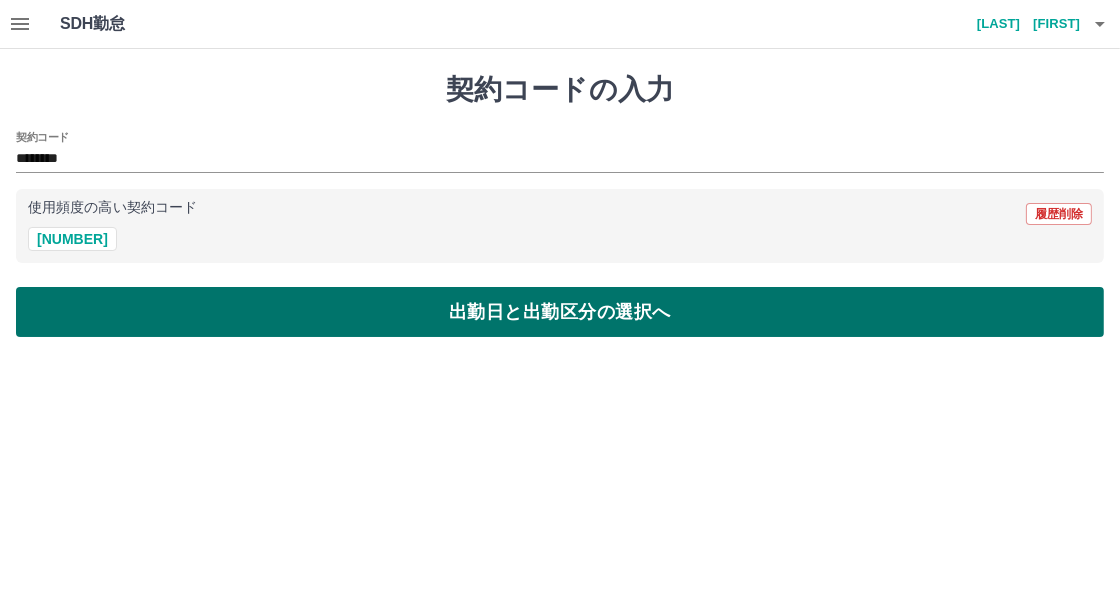 click on "出勤日と出勤区分の選択へ" at bounding box center (560, 312) 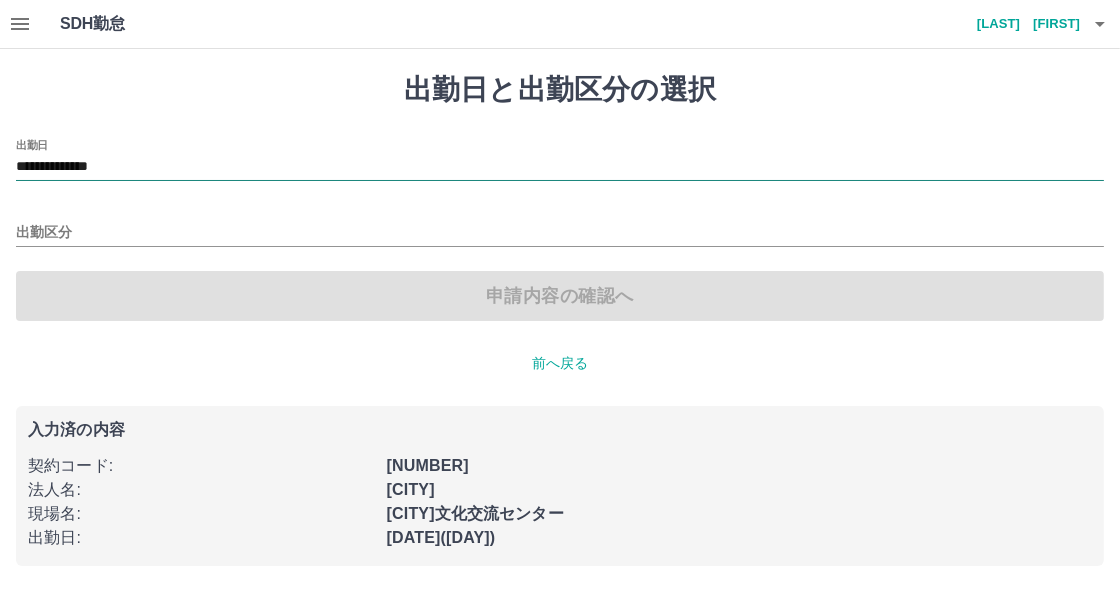 click on "**********" at bounding box center [560, 167] 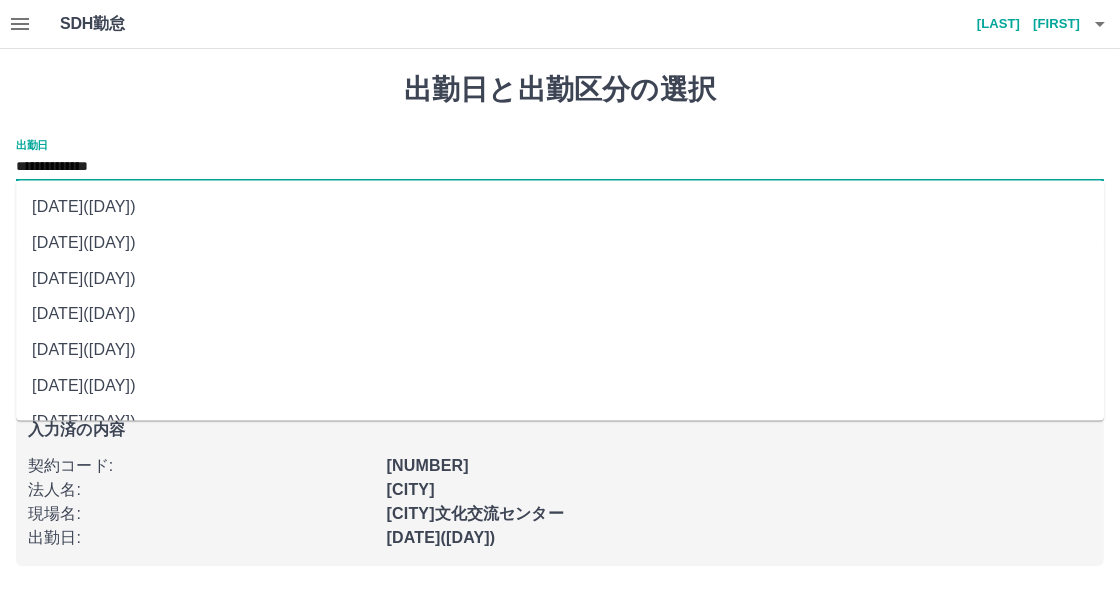 click on "[DATE]([DAY])" at bounding box center [560, 207] 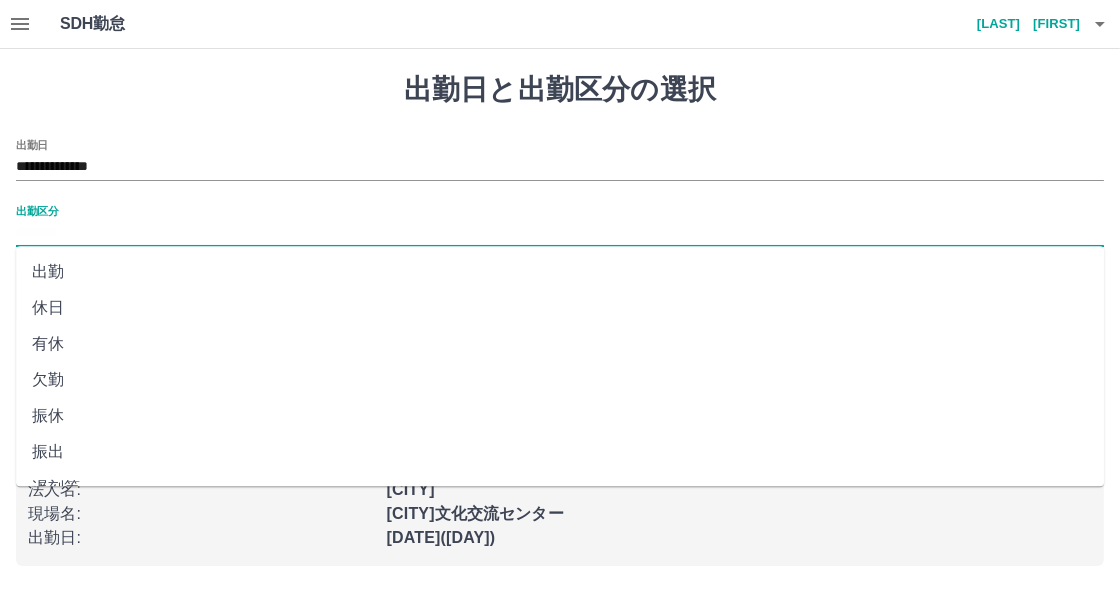 click on "出勤区分" at bounding box center (560, 233) 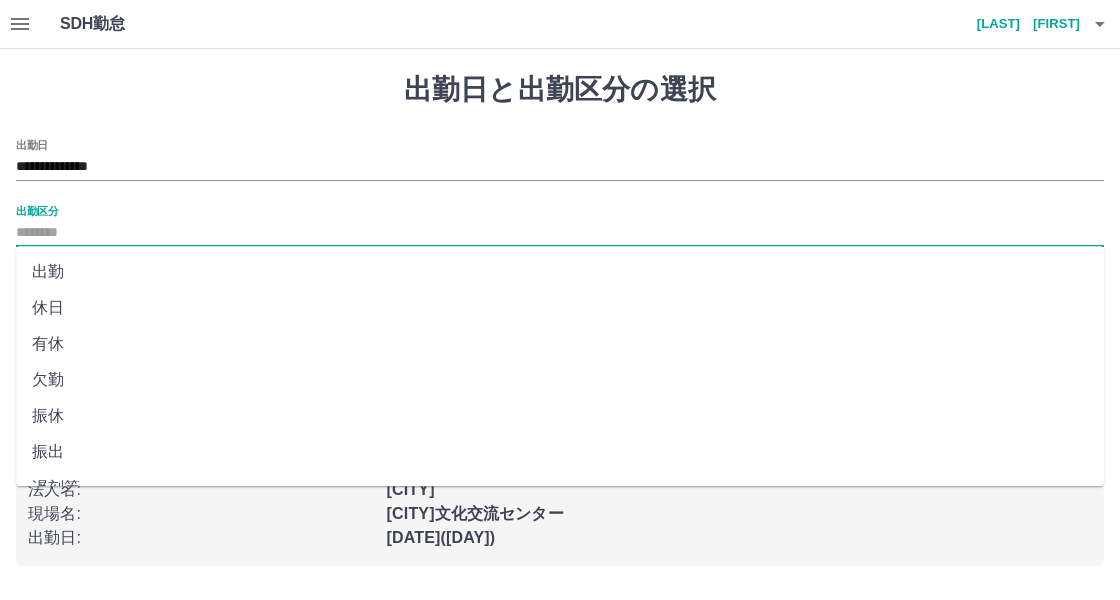 click on "休日" at bounding box center (560, 308) 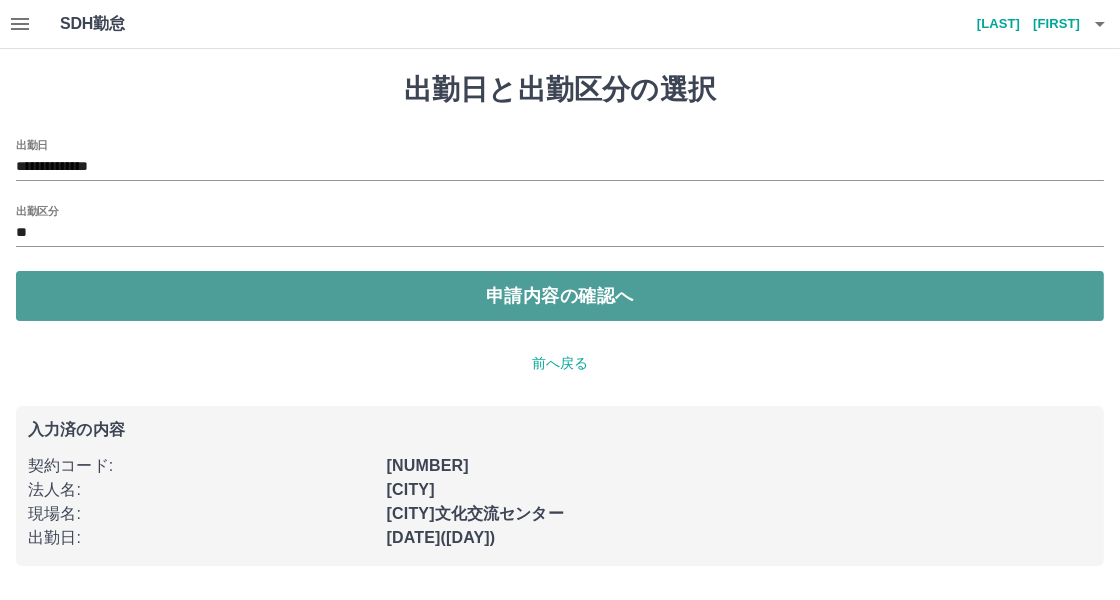 click on "申請内容の確認へ" at bounding box center [560, 296] 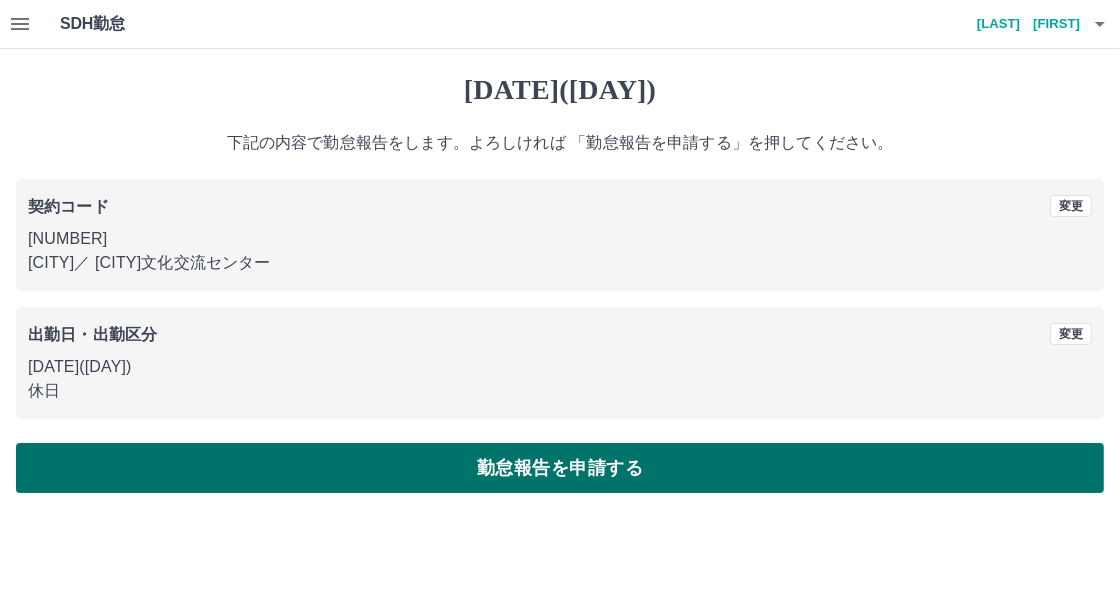 click on "勤怠報告を申請する" at bounding box center (560, 468) 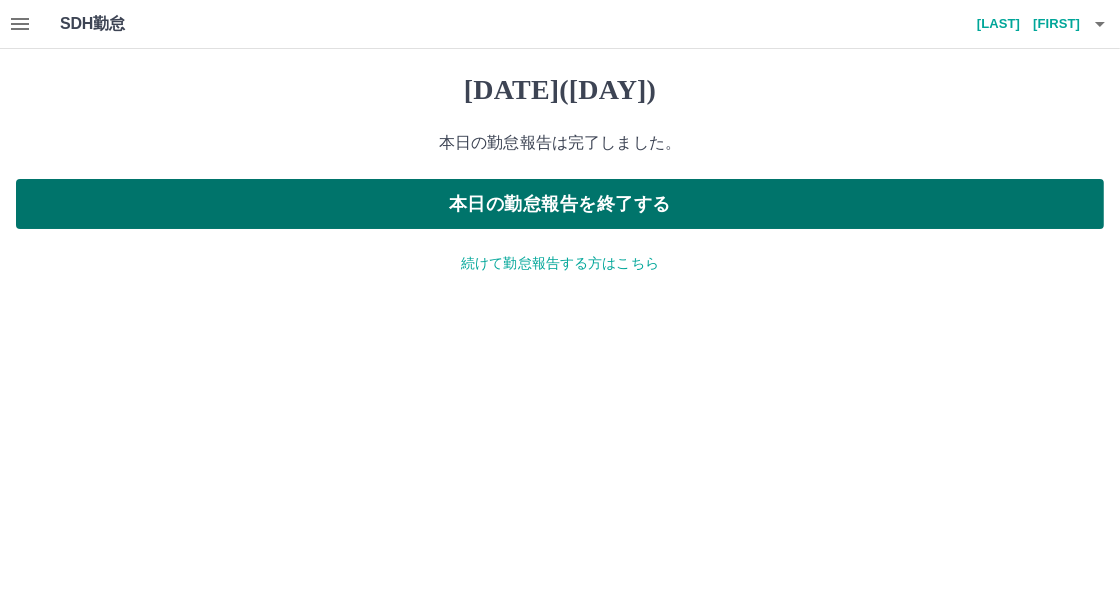 click on "本日の勤怠報告を終了する" at bounding box center (560, 204) 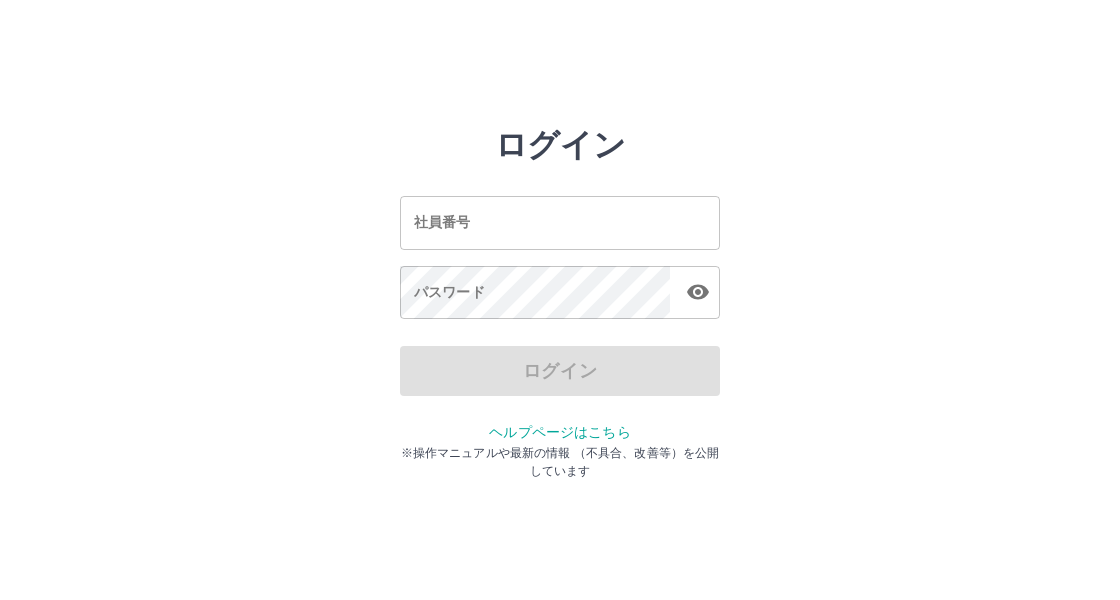 scroll, scrollTop: 0, scrollLeft: 0, axis: both 